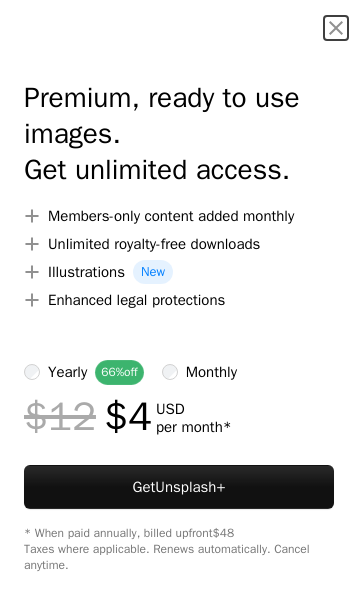 scroll, scrollTop: 2375, scrollLeft: 0, axis: vertical 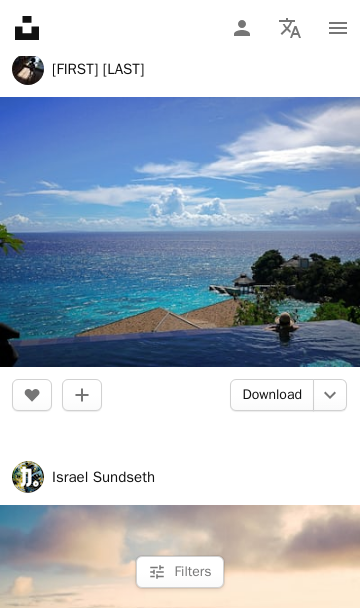 click on "Download" at bounding box center (272, 395) 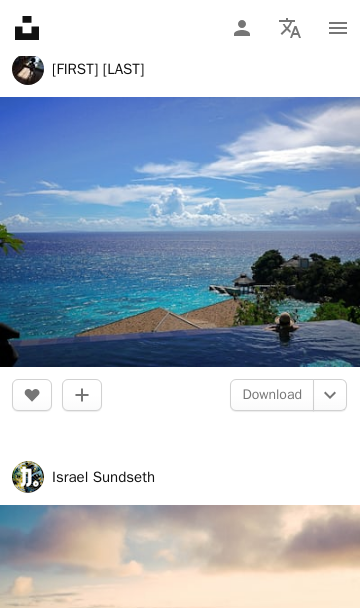 click on "An X shape Close Say thanks! Give a shoutout to [NAME] on social. A URL sharing icon (chains) Facebook icon X (formerly Twitter) icon Pinterest icon An envelope" at bounding box center (180, 3999) 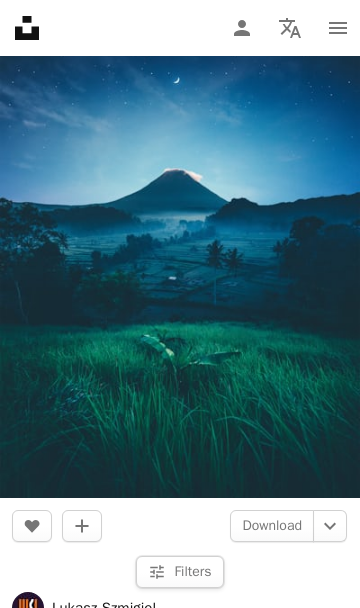 scroll, scrollTop: 8883, scrollLeft: 0, axis: vertical 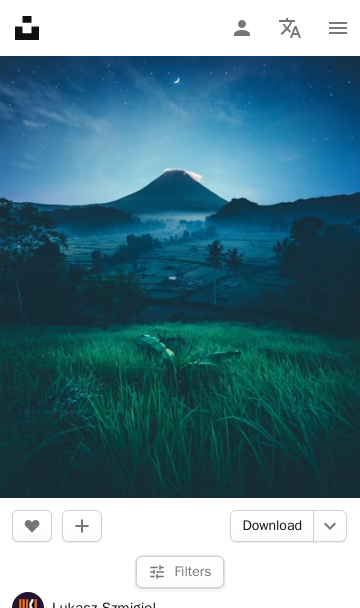 click on "Download" at bounding box center (272, 526) 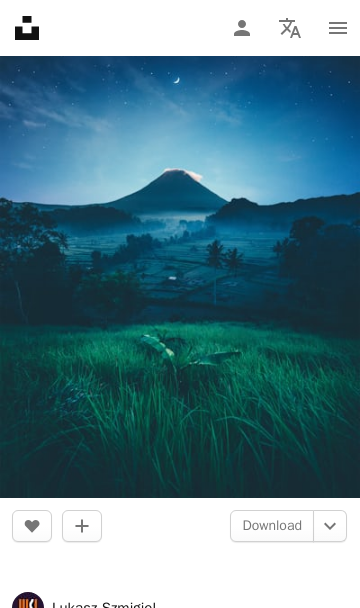 click on "An X shape Close Say thanks! Give a shoutout to [NAME] on social. A URL sharing icon (chains) Facebook icon X (formerly Twitter) icon Pinterest icon An envelope" at bounding box center (180, 1693) 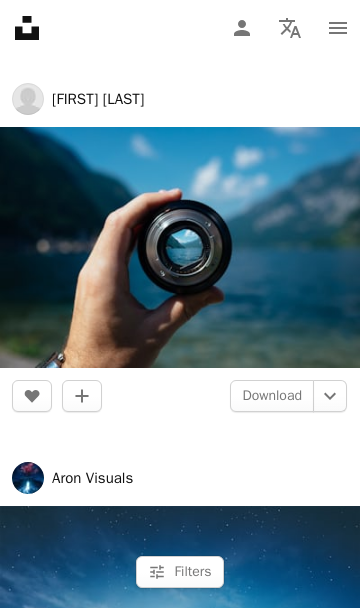 scroll, scrollTop: 8391, scrollLeft: 0, axis: vertical 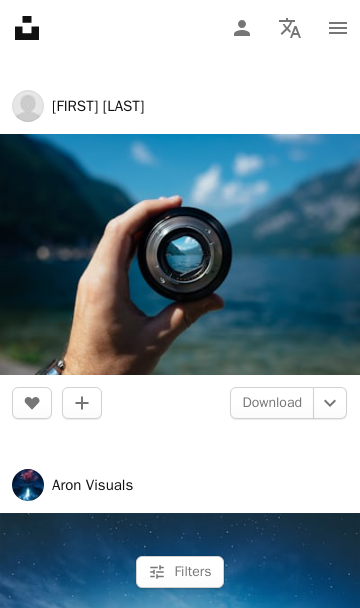 click on "Unsplash logo Unsplash Home" 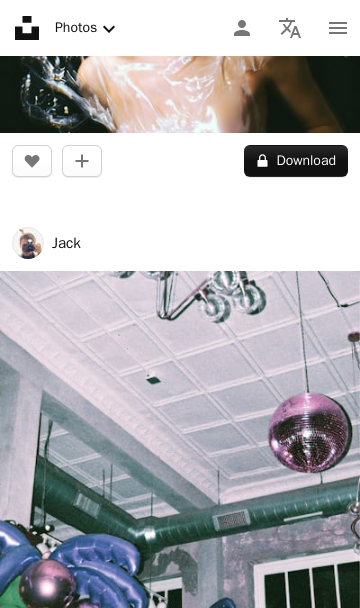 scroll, scrollTop: 0, scrollLeft: 0, axis: both 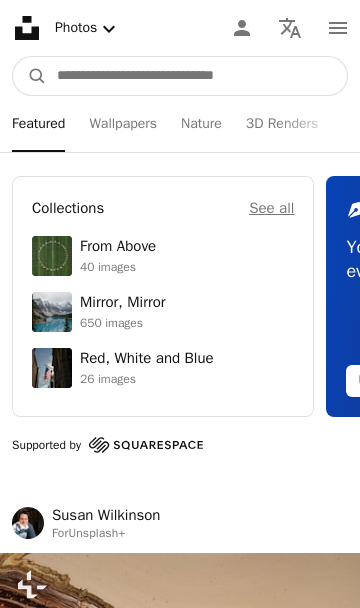 click at bounding box center [197, 76] 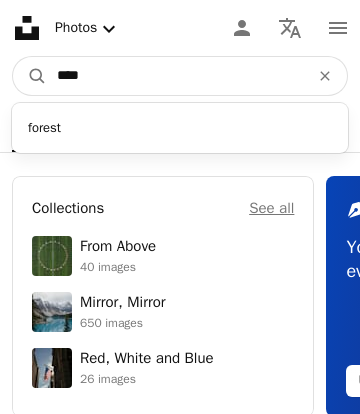 type on "****" 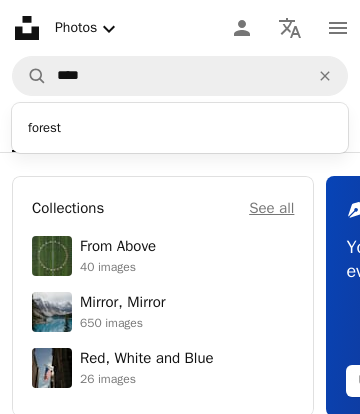 click on "forest" at bounding box center [180, 128] 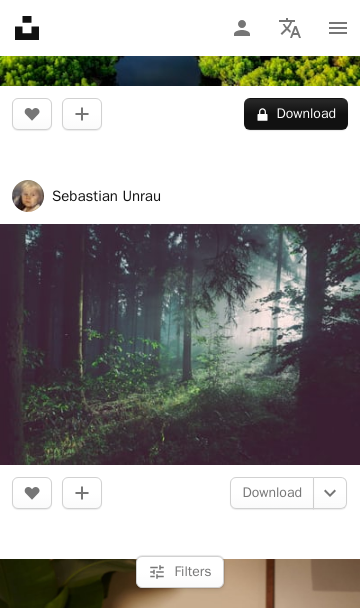 scroll, scrollTop: 769, scrollLeft: 0, axis: vertical 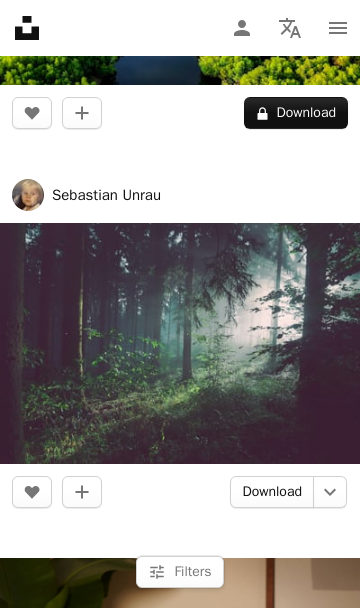 click on "Download" at bounding box center (272, 492) 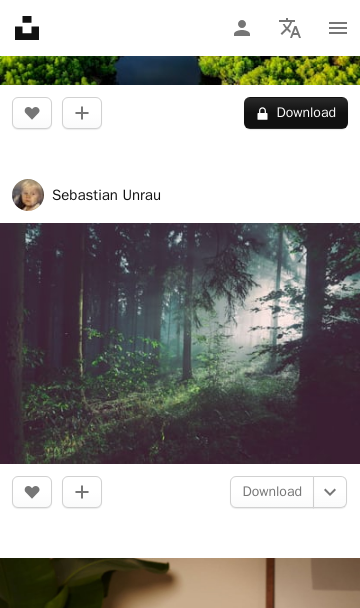 click on "An X shape" 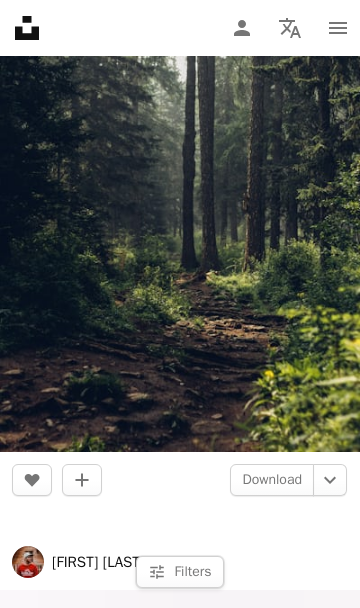 scroll, scrollTop: 2442, scrollLeft: 0, axis: vertical 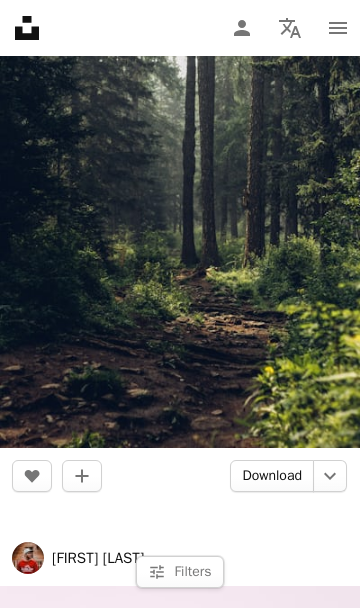 click on "Download" at bounding box center (272, 476) 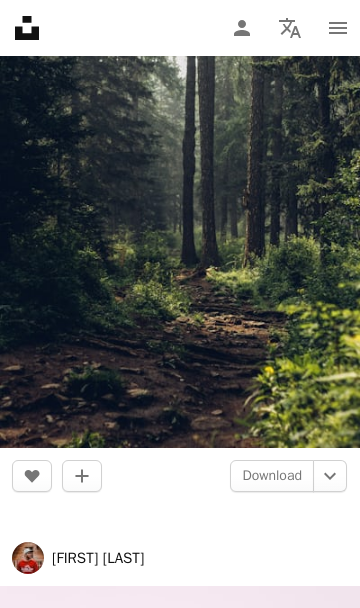 click on "An X shape" 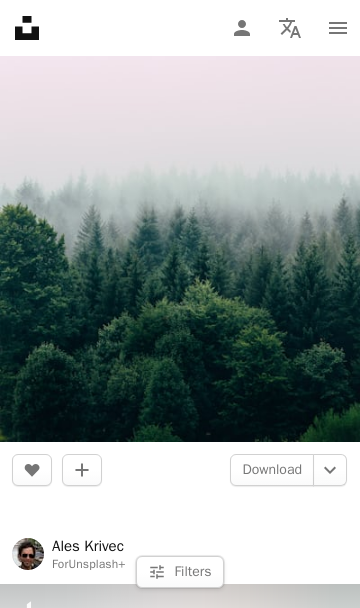 scroll, scrollTop: 3127, scrollLeft: 0, axis: vertical 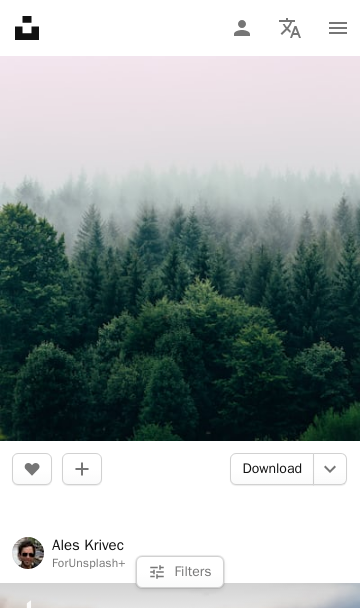 click on "Download" at bounding box center [272, 469] 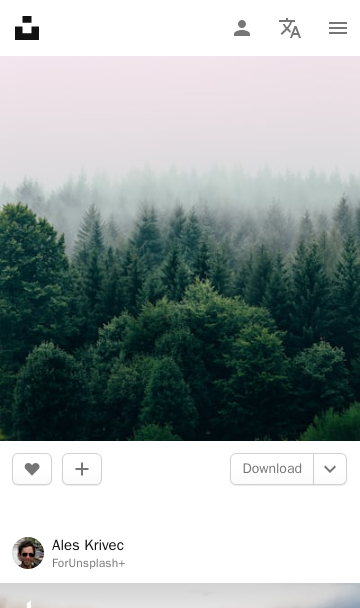 click on "An X shape" 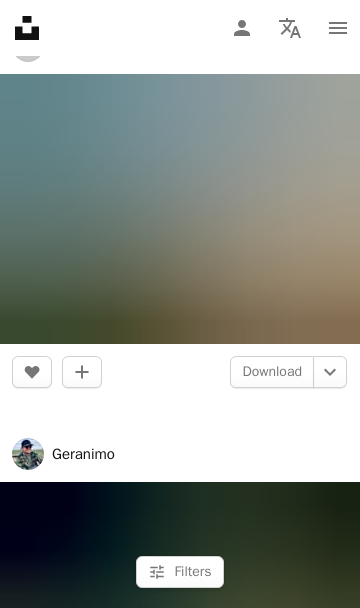 scroll, scrollTop: 4017, scrollLeft: 0, axis: vertical 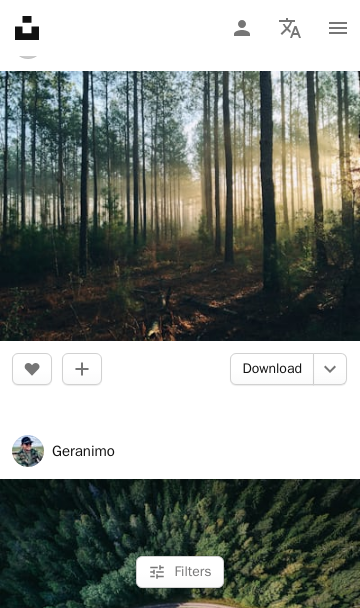 click on "Download" at bounding box center [272, 369] 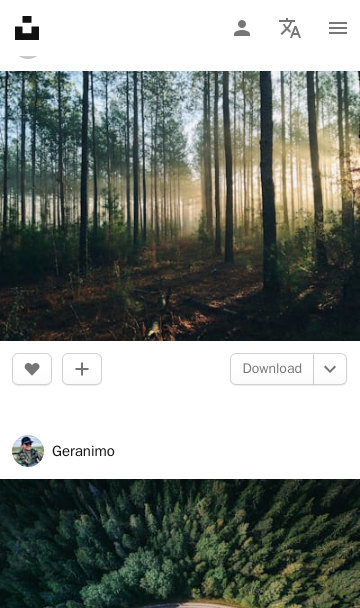 click on "An X shape Close" at bounding box center [328, 7534] 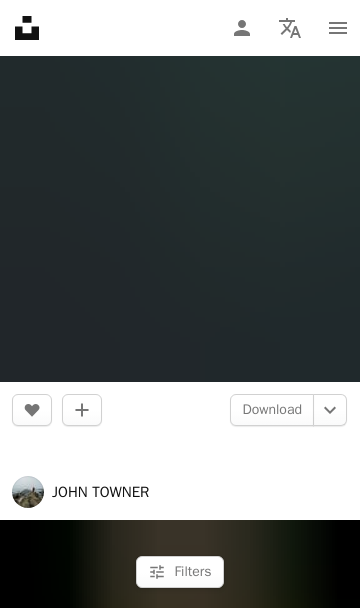 scroll, scrollTop: 9537, scrollLeft: 0, axis: vertical 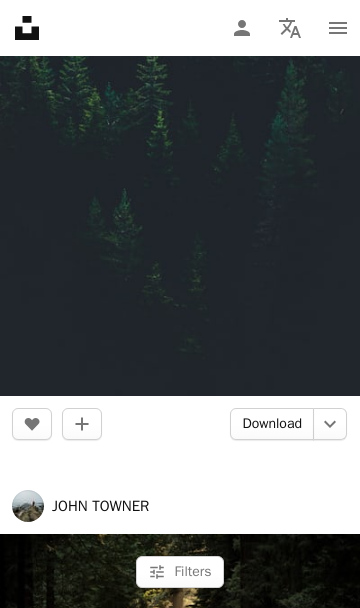 click on "Download" at bounding box center [272, 424] 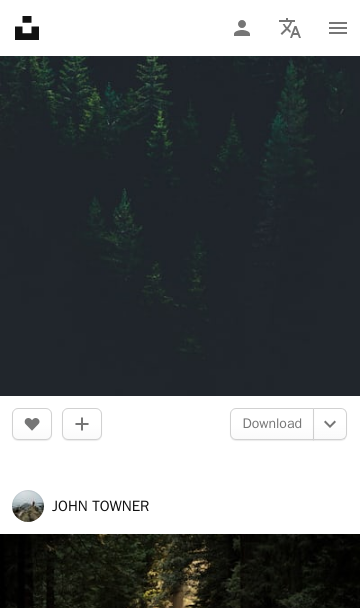click on "An X shape" 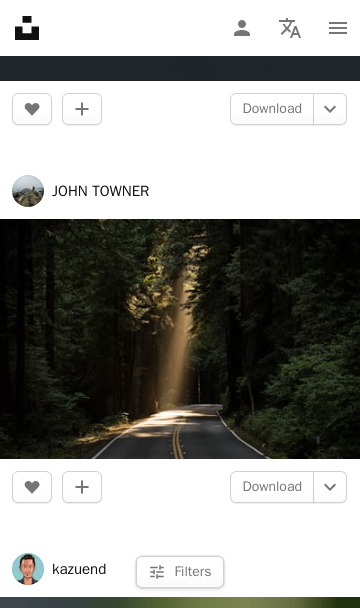 scroll, scrollTop: 9870, scrollLeft: 0, axis: vertical 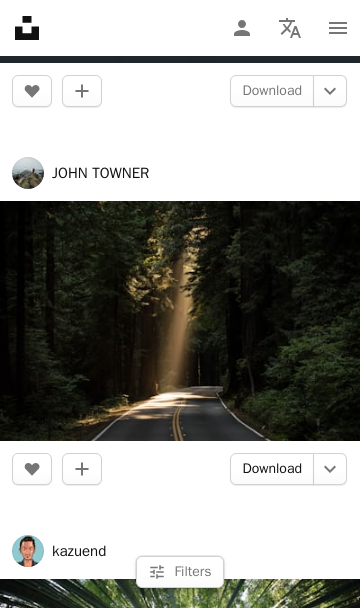 click on "Download" at bounding box center (272, 469) 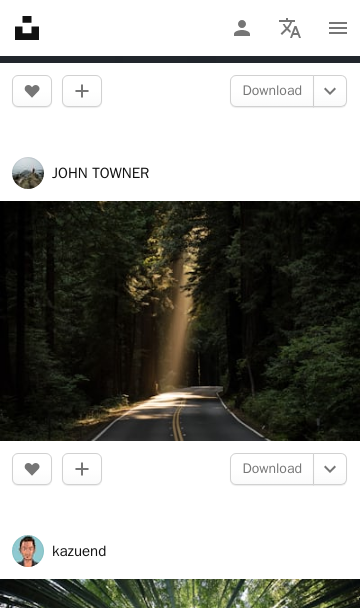 click 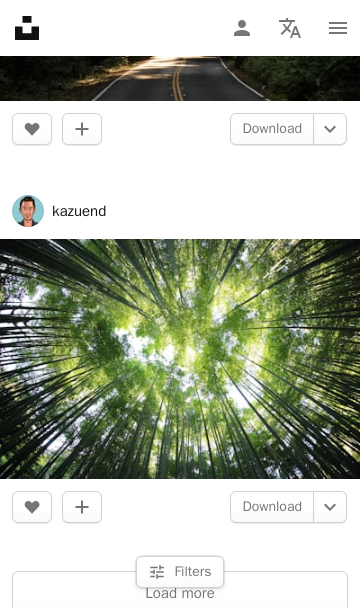 scroll, scrollTop: 10212, scrollLeft: 0, axis: vertical 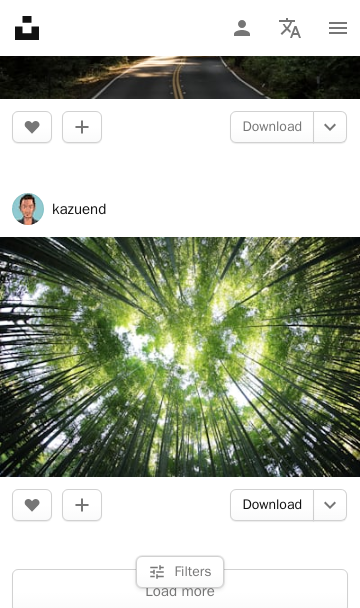 click on "Download" at bounding box center [272, 505] 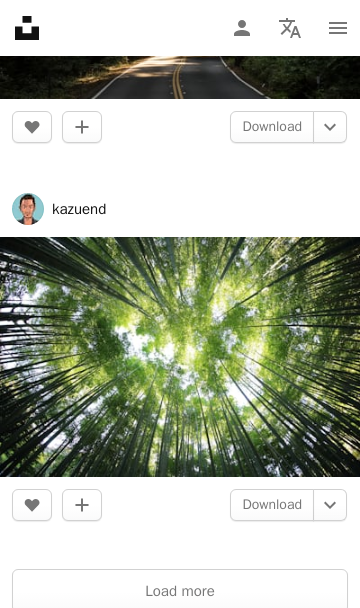 click on "An X shape" 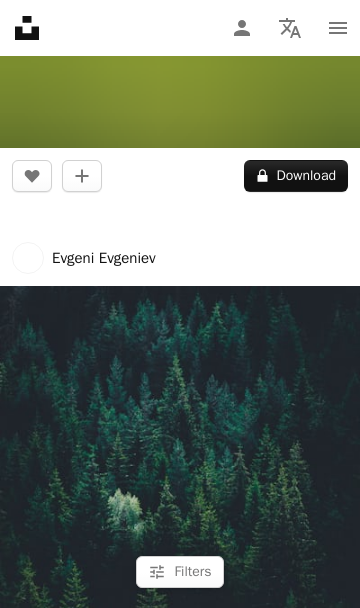 scroll, scrollTop: 9003, scrollLeft: 0, axis: vertical 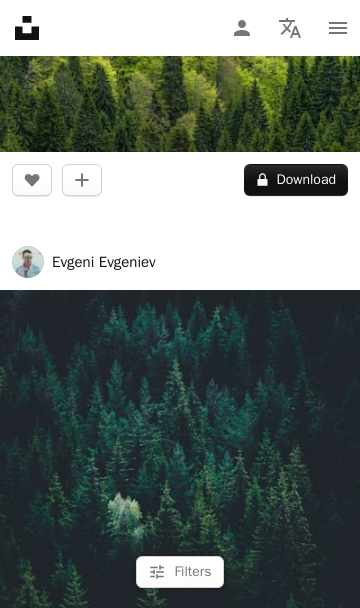 click on "Unsplash logo Unsplash Home" 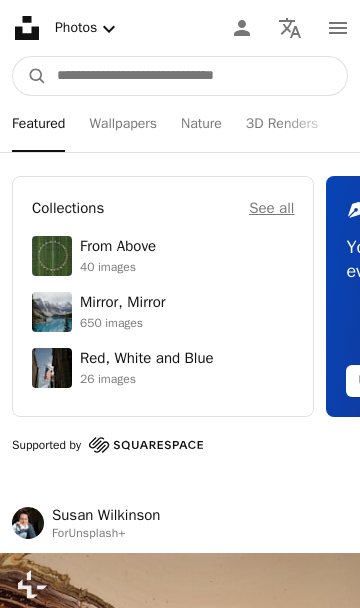 click at bounding box center [197, 76] 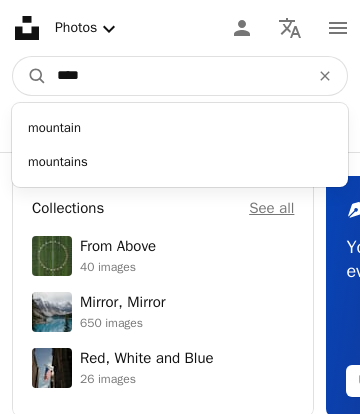 type on "****" 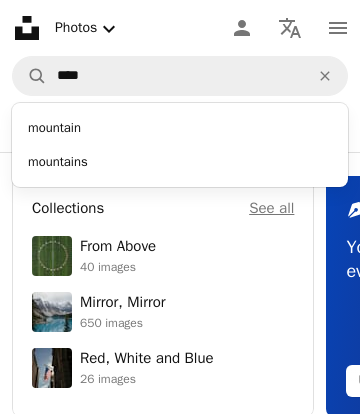 click on "mountain" at bounding box center (180, 128) 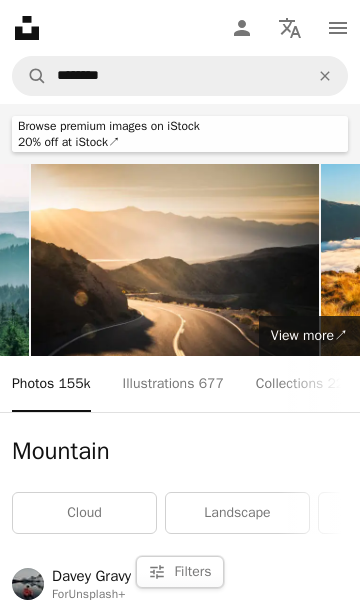 scroll, scrollTop: 0, scrollLeft: 552, axis: horizontal 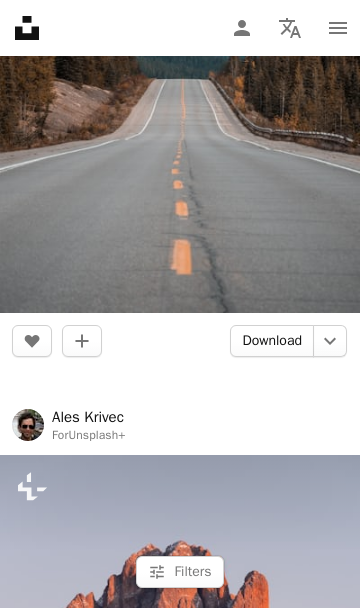 click on "Download" at bounding box center [272, 341] 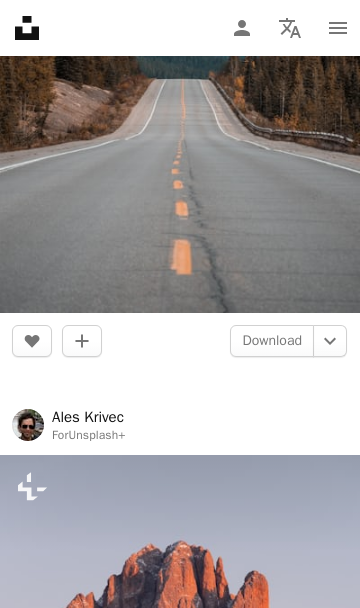 click on "An X shape Close" at bounding box center [328, 9215] 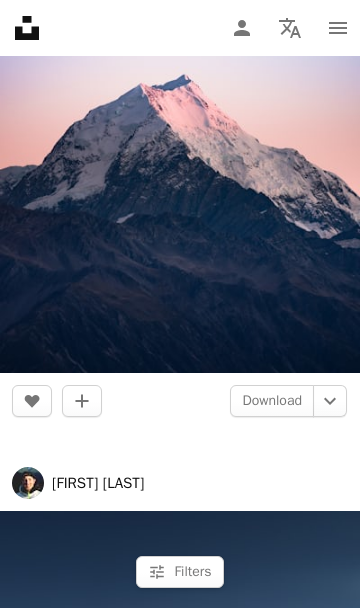 scroll, scrollTop: 4124, scrollLeft: 0, axis: vertical 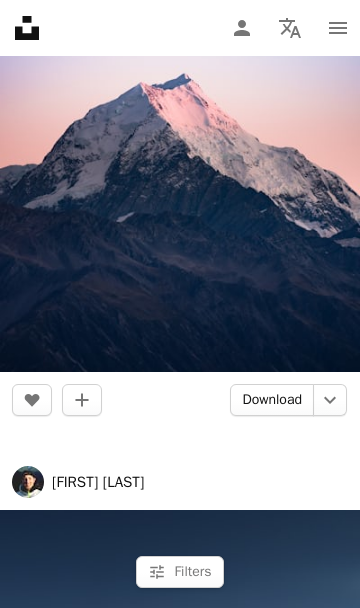 click on "Download" at bounding box center (272, 400) 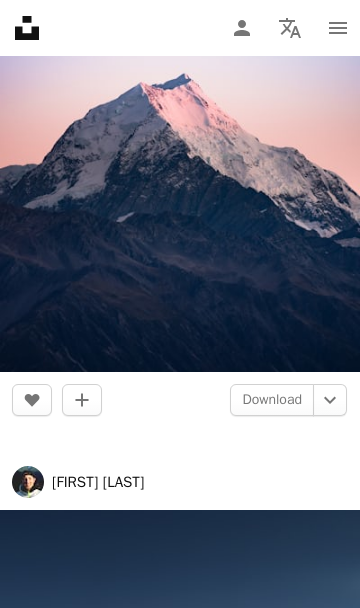 click on "An X shape Close" at bounding box center [328, 8022] 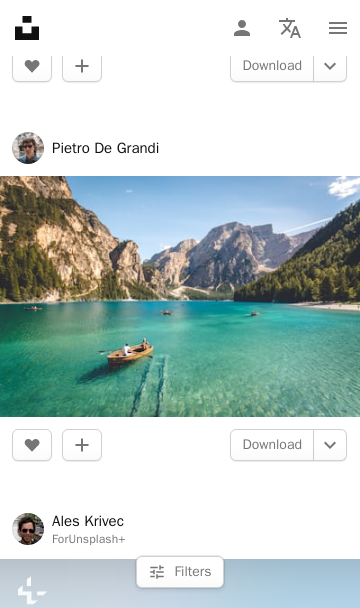 scroll, scrollTop: 5132, scrollLeft: 0, axis: vertical 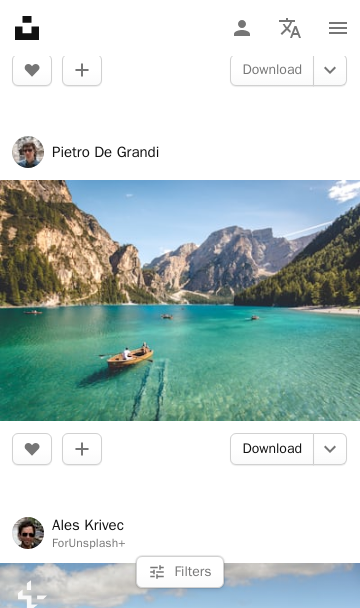 click on "Download" at bounding box center [272, 449] 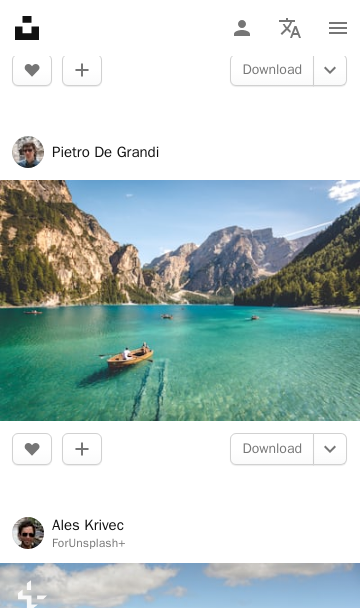 click 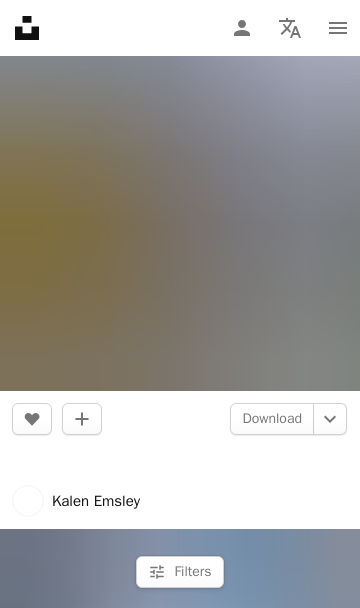 scroll, scrollTop: 6597, scrollLeft: 0, axis: vertical 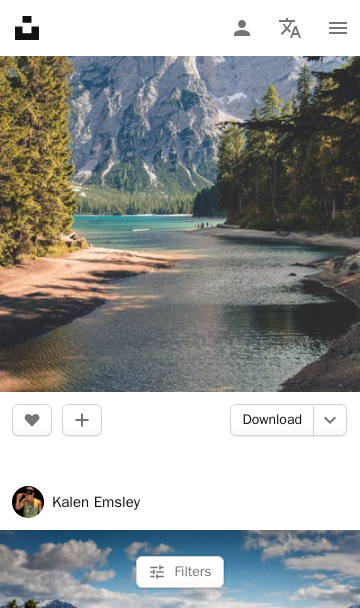 click on "Download" at bounding box center (272, 420) 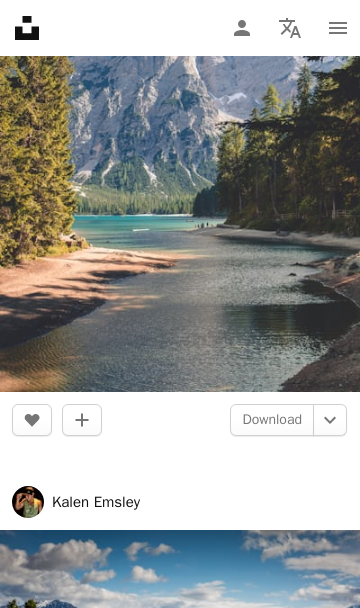 click on "An X shape" 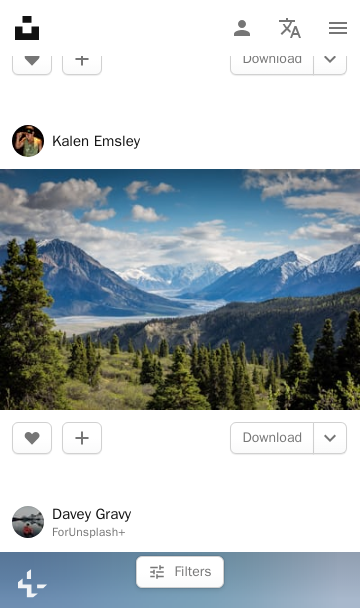 scroll, scrollTop: 6959, scrollLeft: 0, axis: vertical 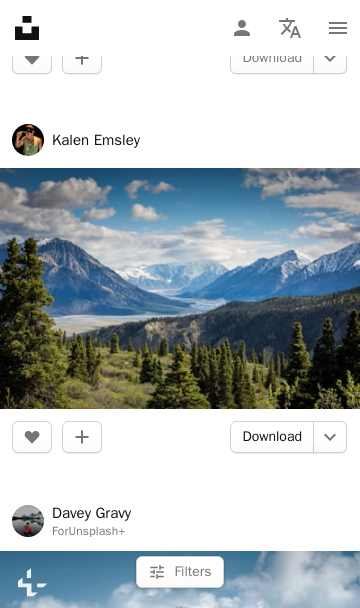 click on "Download" at bounding box center (272, 437) 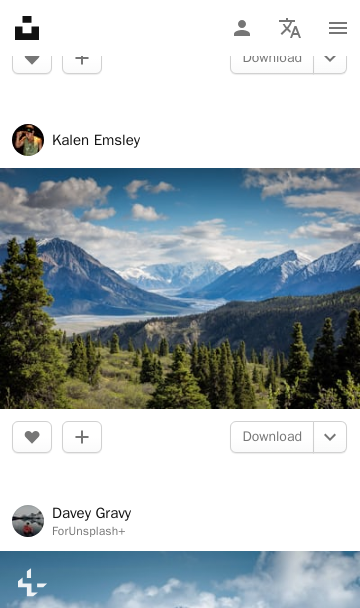 click on "An X shape" 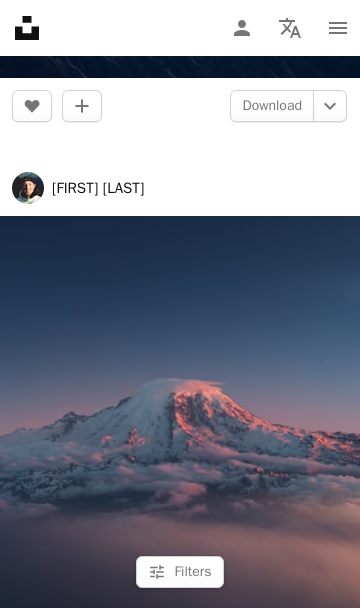 scroll, scrollTop: 4315, scrollLeft: 0, axis: vertical 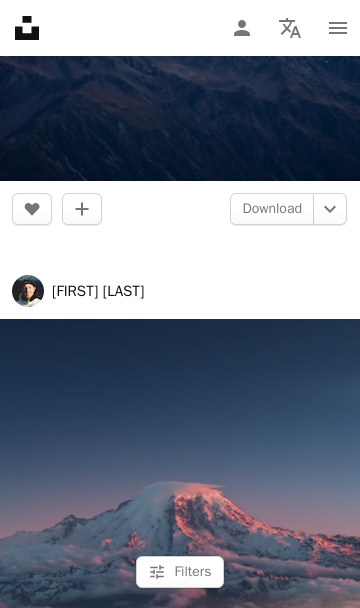 click on "Unsplash logo Unsplash Home" 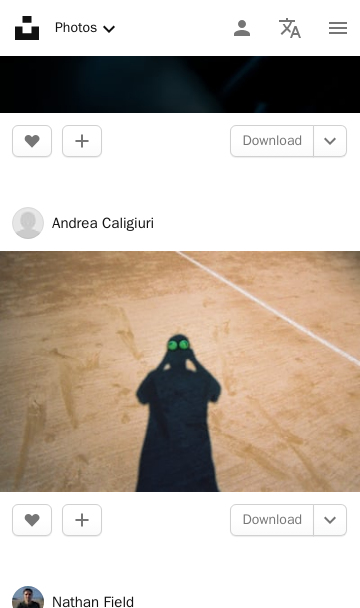 scroll, scrollTop: 0, scrollLeft: 0, axis: both 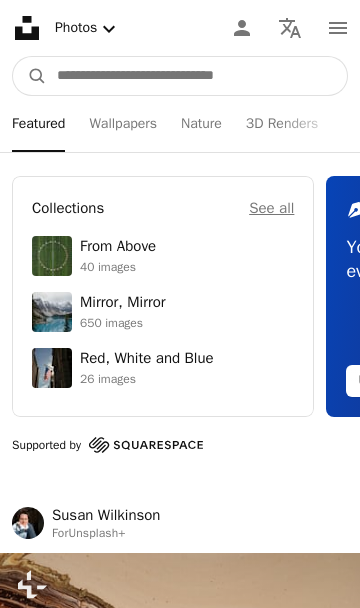 click at bounding box center [197, 76] 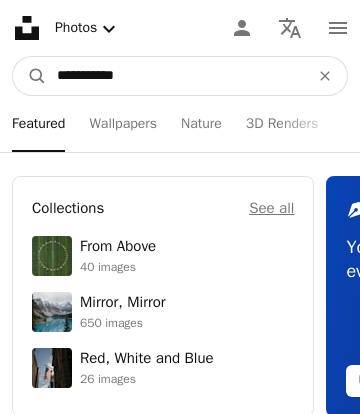 type on "**********" 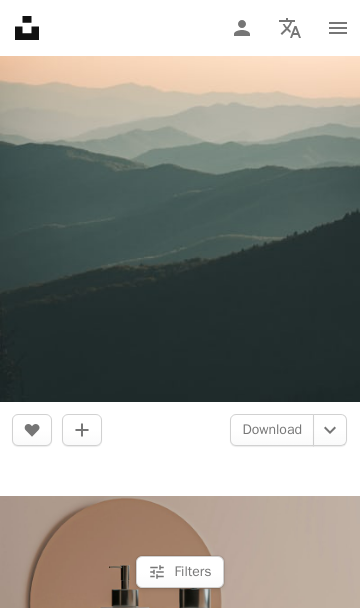 scroll, scrollTop: 1379, scrollLeft: 0, axis: vertical 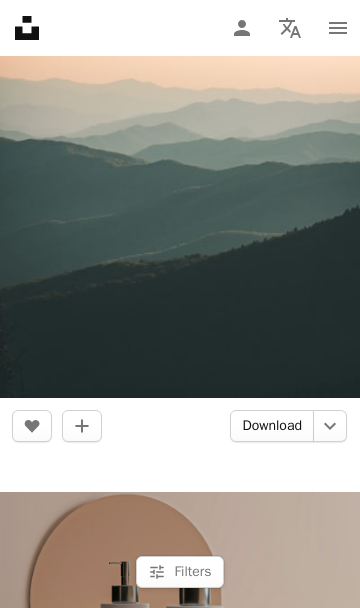 click on "Download" at bounding box center (272, 426) 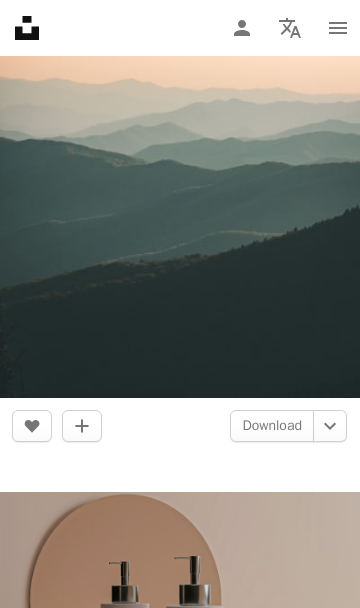 click on "An X shape Close" at bounding box center (328, 11606) 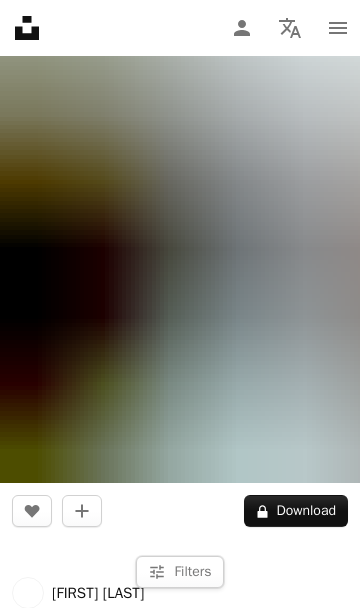 scroll, scrollTop: 3857, scrollLeft: 0, axis: vertical 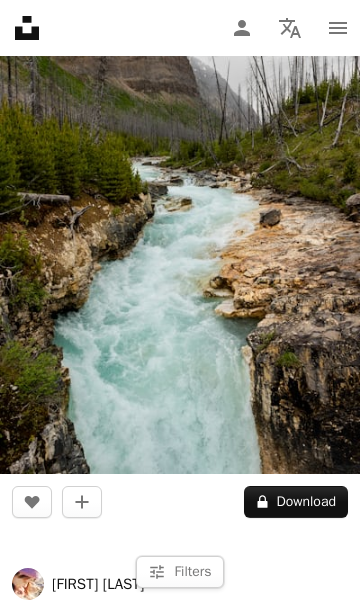 click on "A lock Download" at bounding box center [296, 502] 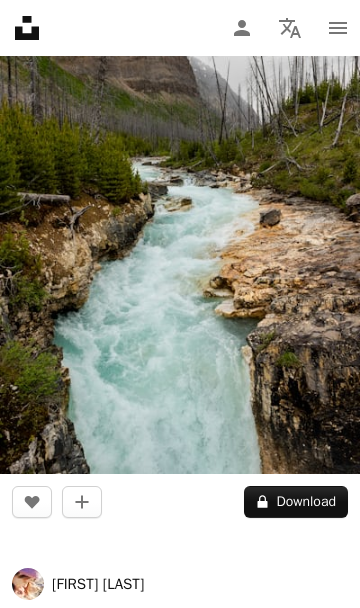 click on "An X shape" at bounding box center (336, 8893) 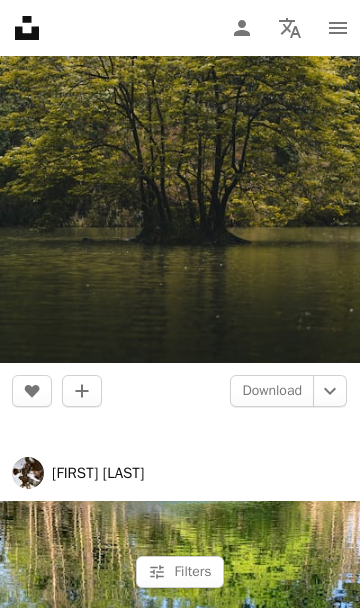 scroll, scrollTop: 5023, scrollLeft: 0, axis: vertical 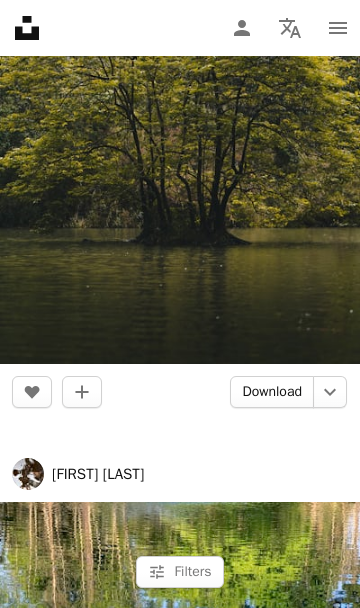 click on "Download" at bounding box center [272, 392] 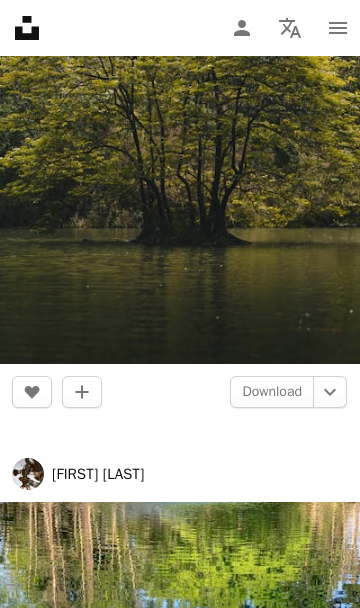 click 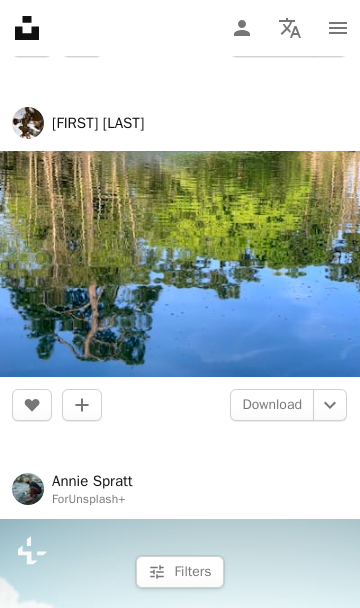 scroll, scrollTop: 5374, scrollLeft: 0, axis: vertical 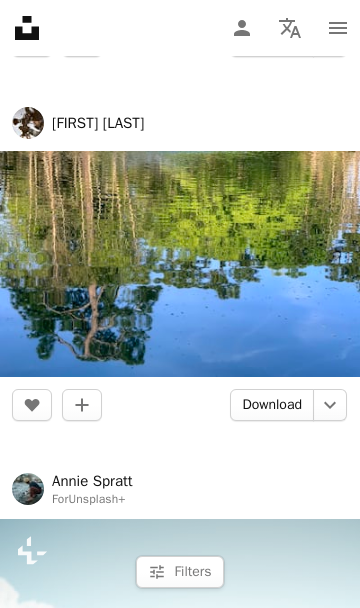 click on "Download" at bounding box center [272, 405] 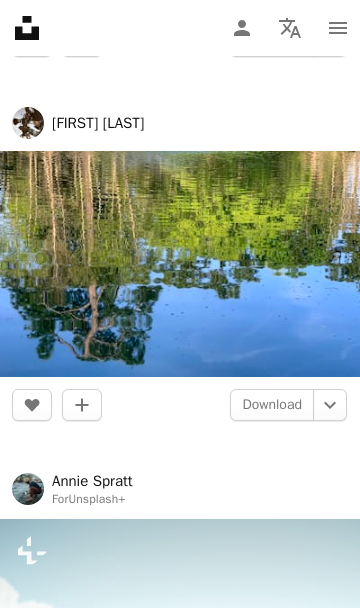 click on "An X shape Close" at bounding box center [328, 7611] 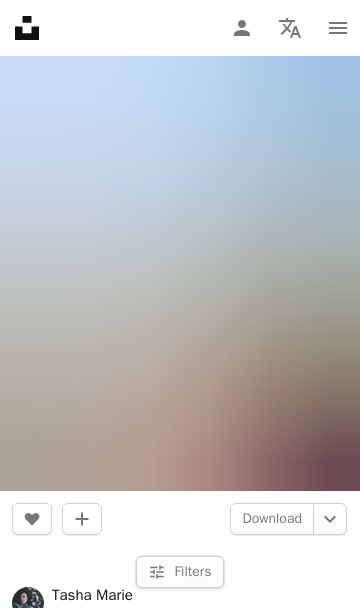 scroll, scrollTop: 7263, scrollLeft: 0, axis: vertical 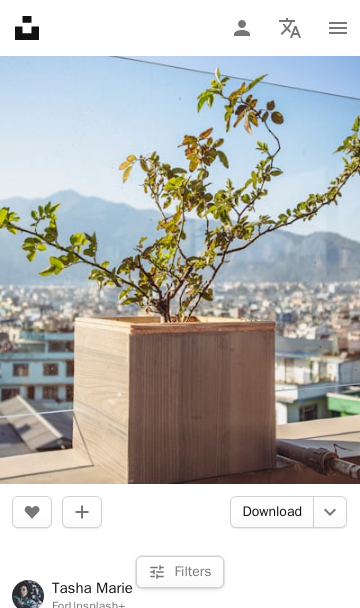 click on "Download" at bounding box center (272, 512) 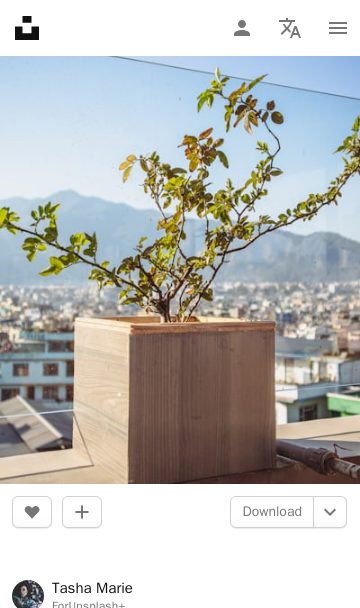 click on "An X shape" 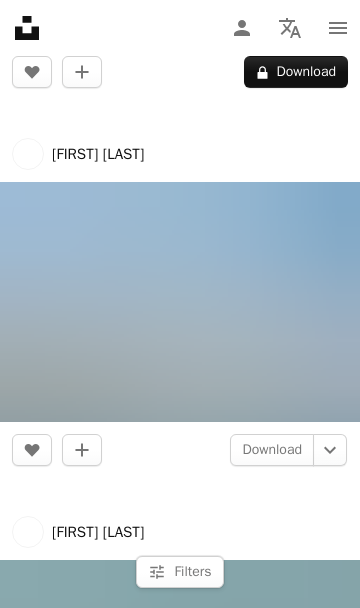 scroll, scrollTop: 8092, scrollLeft: 0, axis: vertical 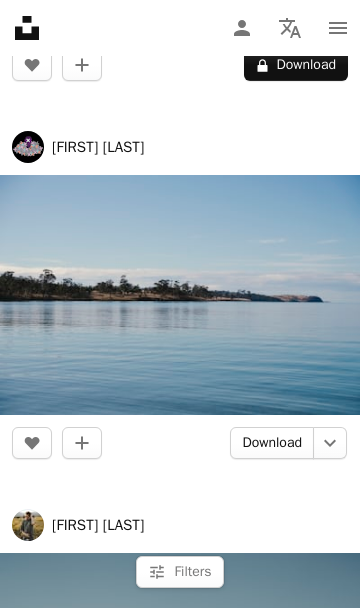 click on "Download" at bounding box center [272, 443] 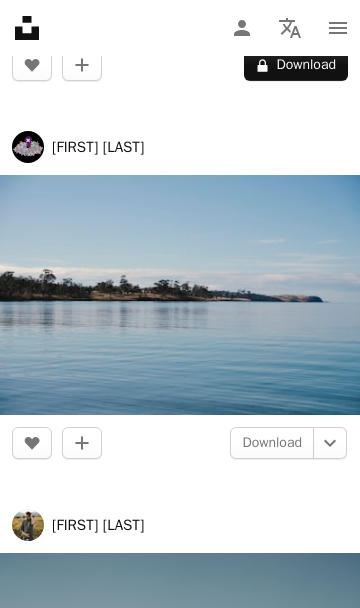 click 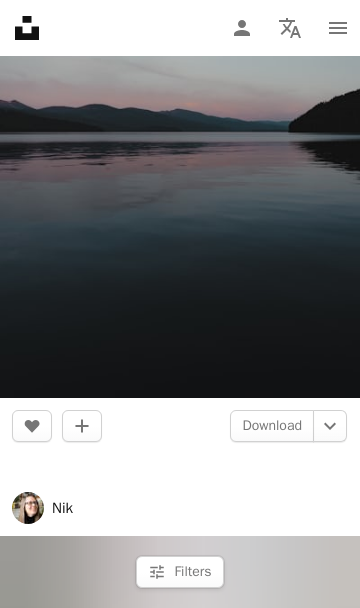 scroll, scrollTop: 8789, scrollLeft: 0, axis: vertical 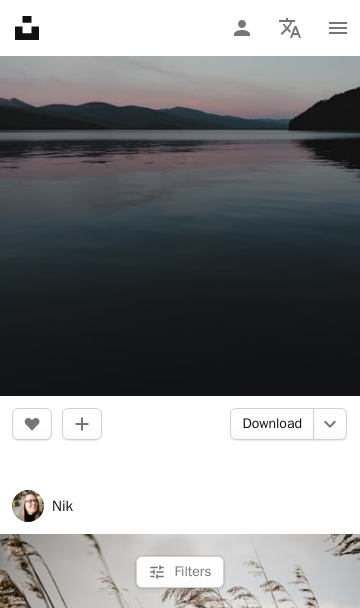 click on "Download" at bounding box center [272, 424] 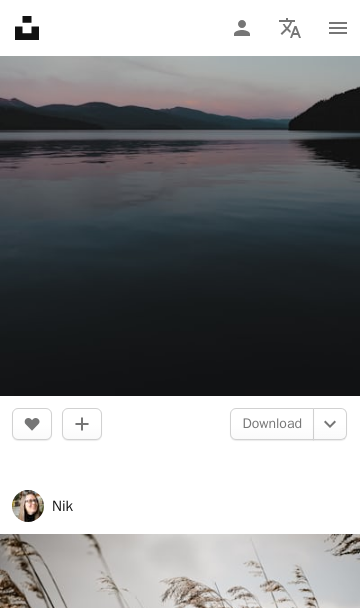 click on "An X shape" 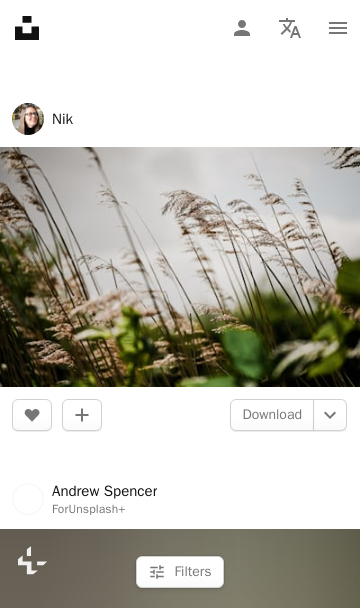 scroll, scrollTop: 9178, scrollLeft: 0, axis: vertical 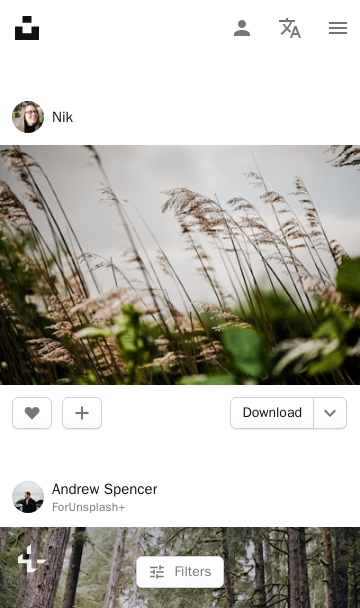 click on "Download" at bounding box center (272, 413) 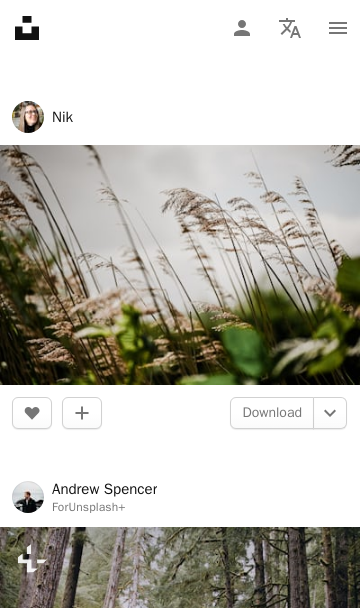 click on "An X shape" 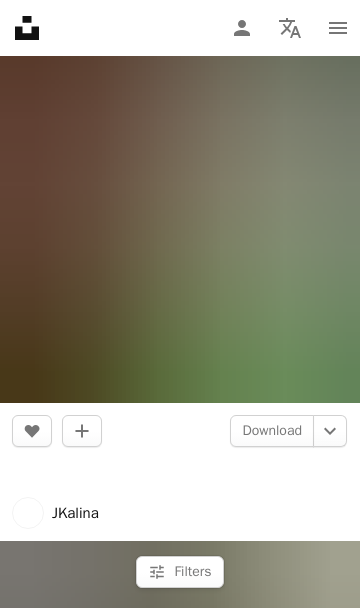 scroll, scrollTop: 10486, scrollLeft: 0, axis: vertical 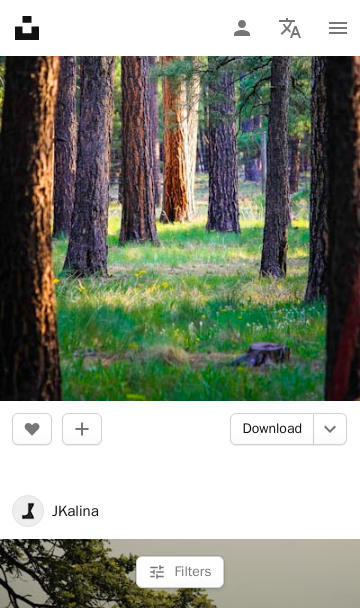 click on "Download" at bounding box center (272, 429) 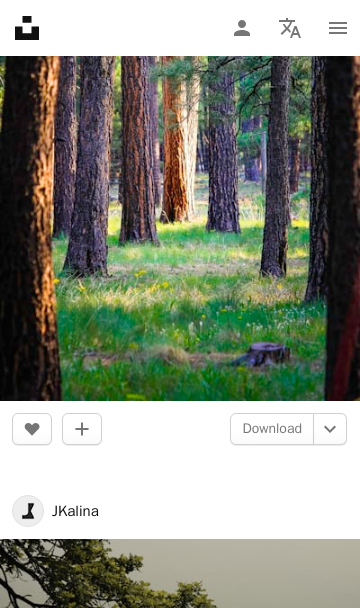 click 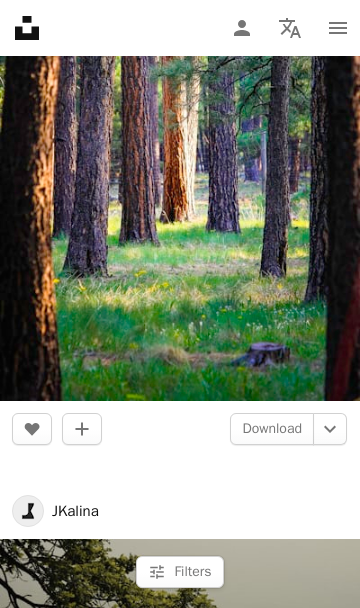 click 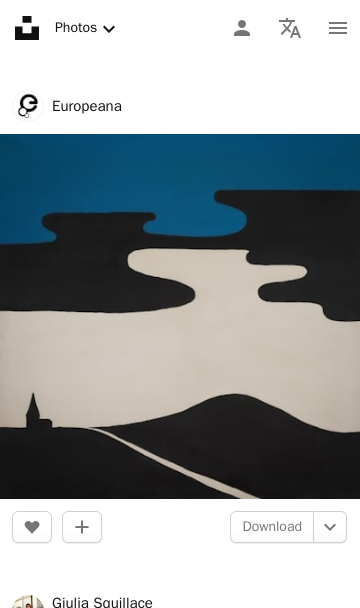 scroll, scrollTop: 0, scrollLeft: 0, axis: both 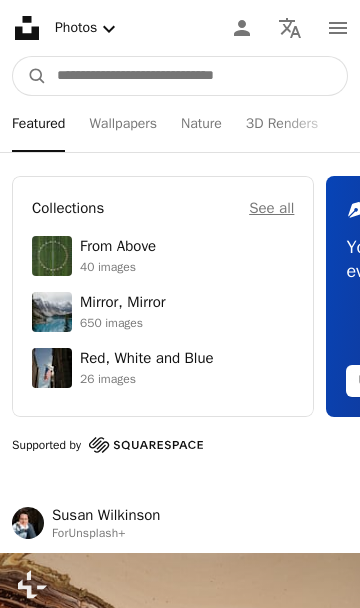 click at bounding box center (197, 76) 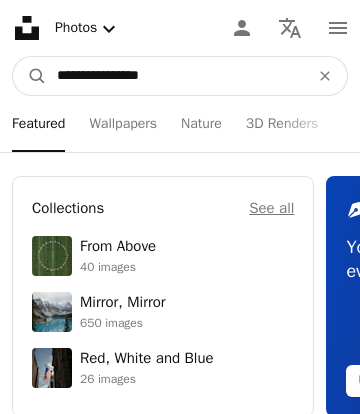 type on "**********" 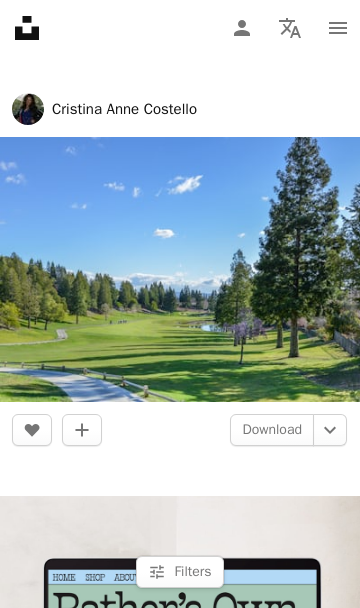 scroll, scrollTop: 797, scrollLeft: 0, axis: vertical 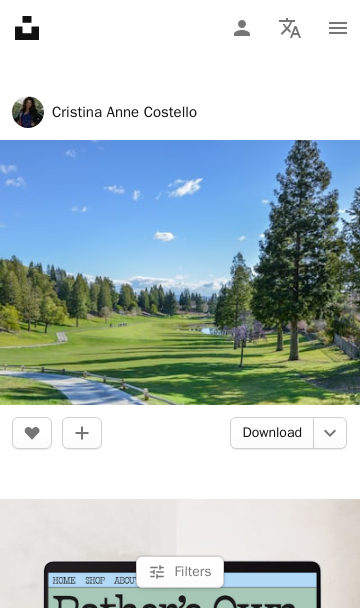 click on "Download" at bounding box center (272, 433) 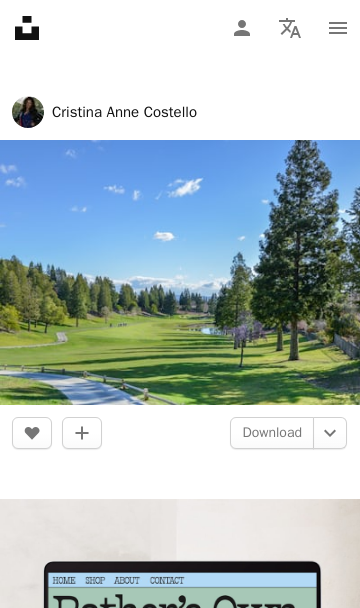 click on "An X shape" 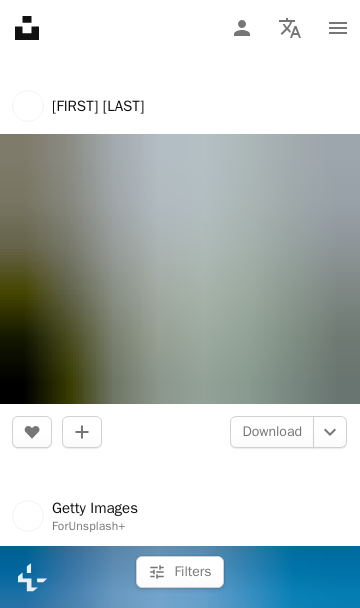 scroll, scrollTop: 3919, scrollLeft: 0, axis: vertical 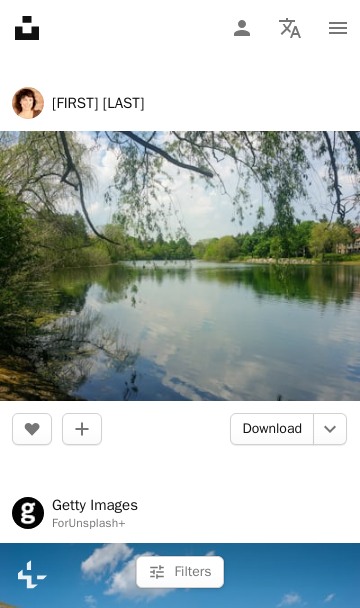 click on "Download" at bounding box center (272, 429) 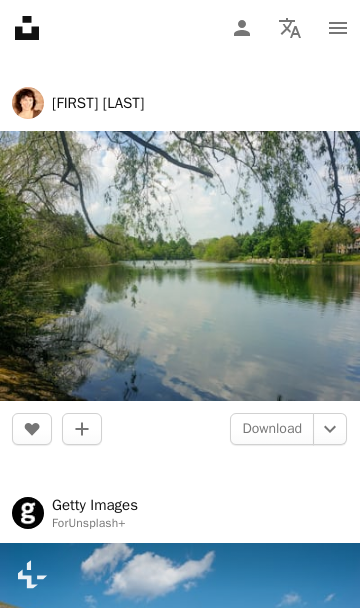 click on "An X shape" 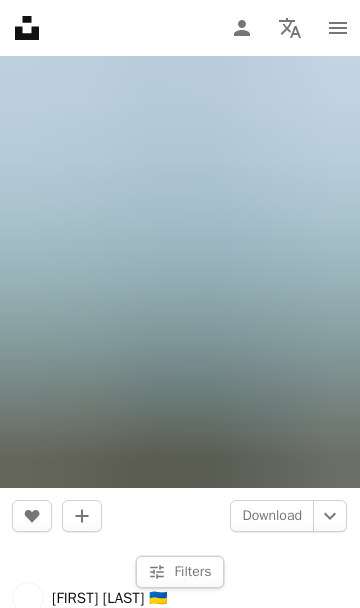 scroll, scrollTop: 7415, scrollLeft: 0, axis: vertical 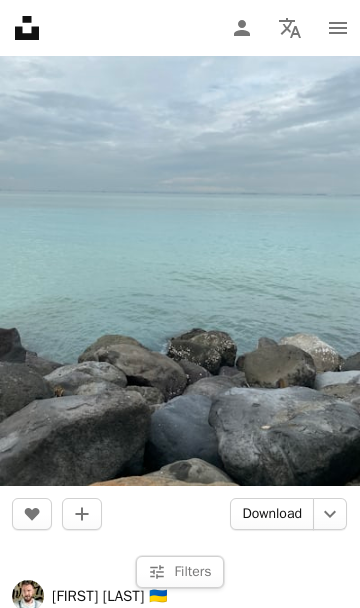 click on "Download" at bounding box center (272, 514) 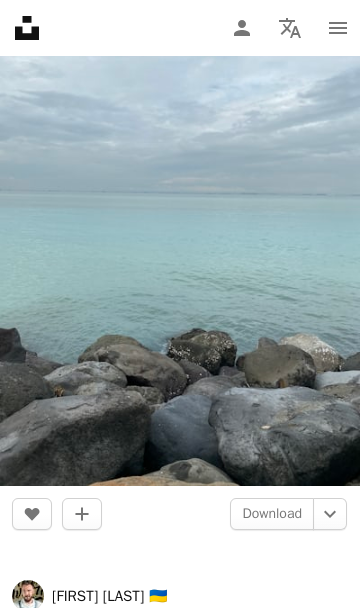 click on "An X shape" 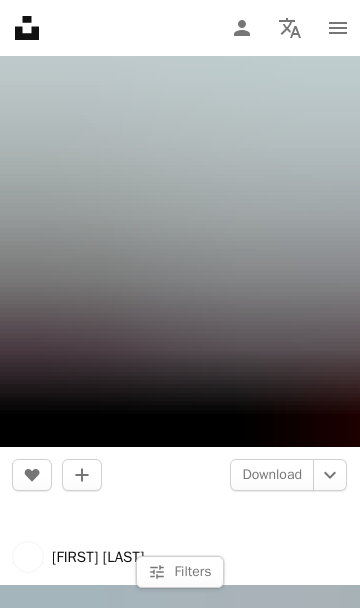 scroll, scrollTop: 8921, scrollLeft: 0, axis: vertical 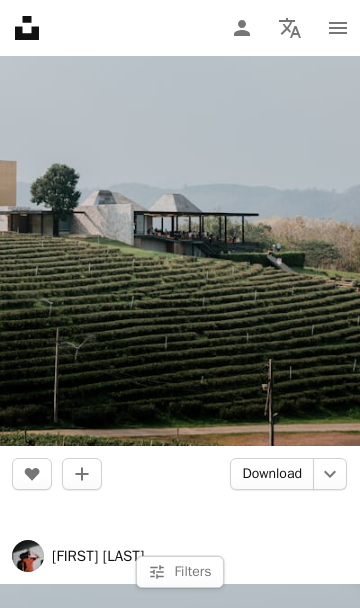 click on "Download" at bounding box center (272, 474) 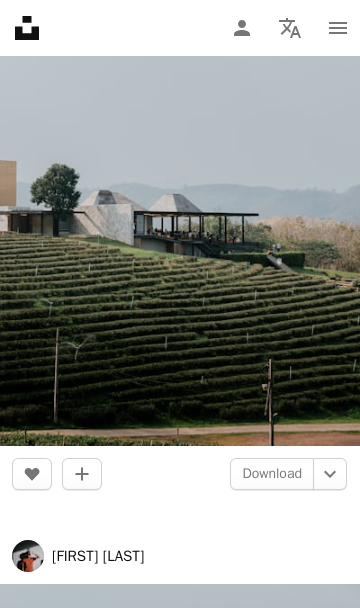 click 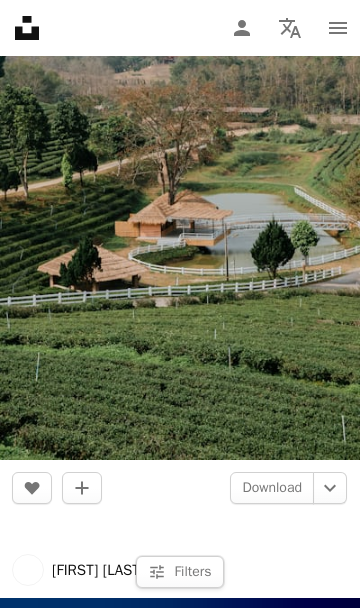 scroll, scrollTop: 9601, scrollLeft: 0, axis: vertical 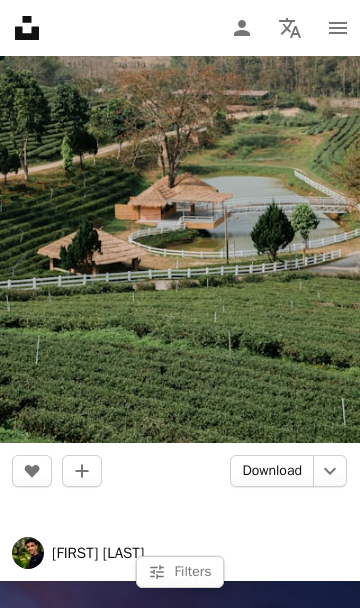 click on "Download" at bounding box center [272, 471] 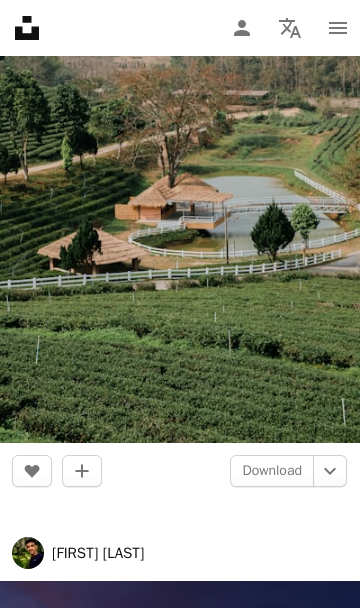 click on "An X shape" 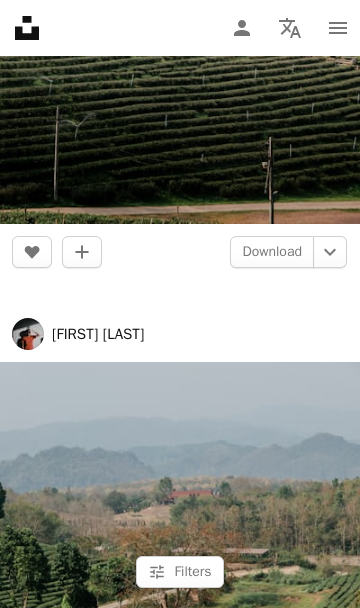 scroll, scrollTop: 9049, scrollLeft: 0, axis: vertical 